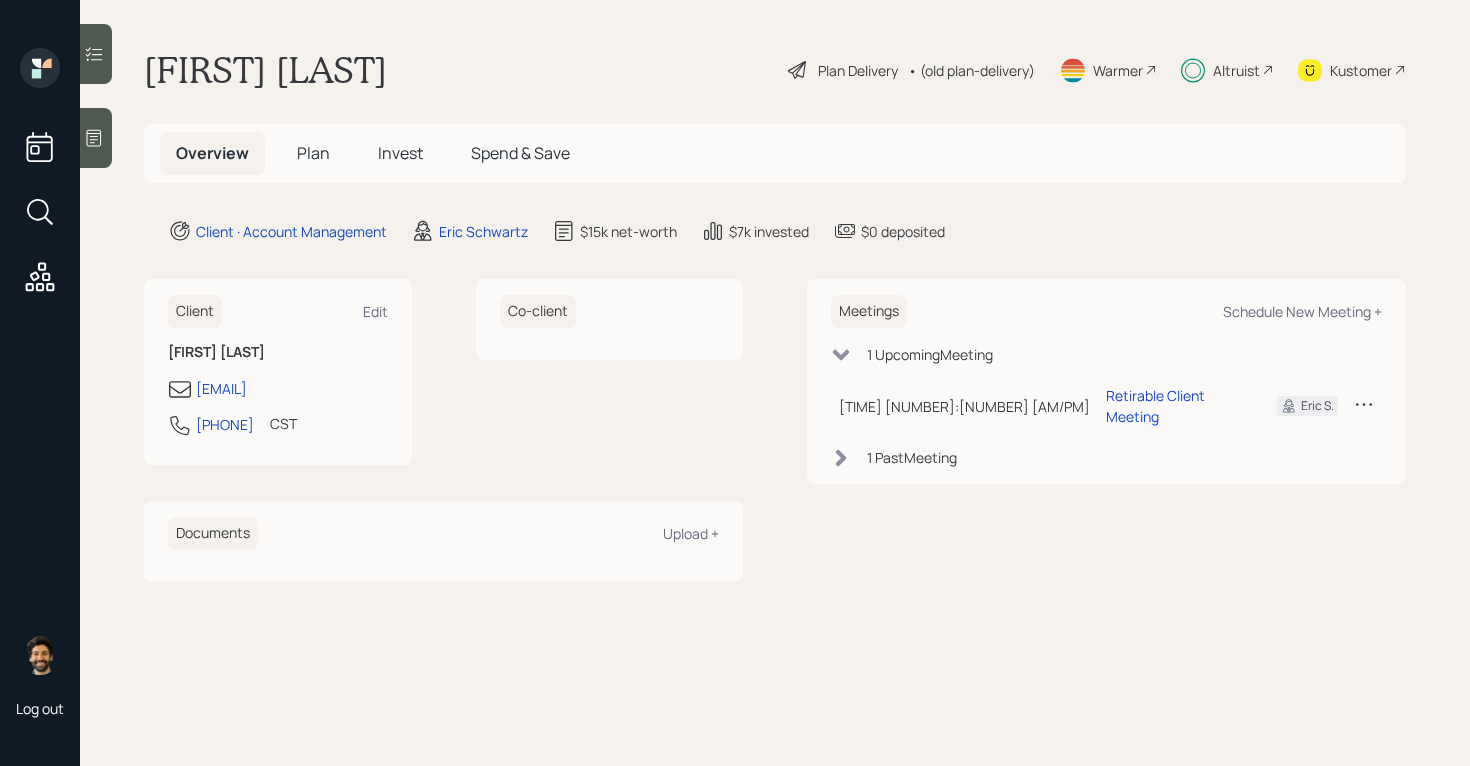 scroll, scrollTop: 0, scrollLeft: 0, axis: both 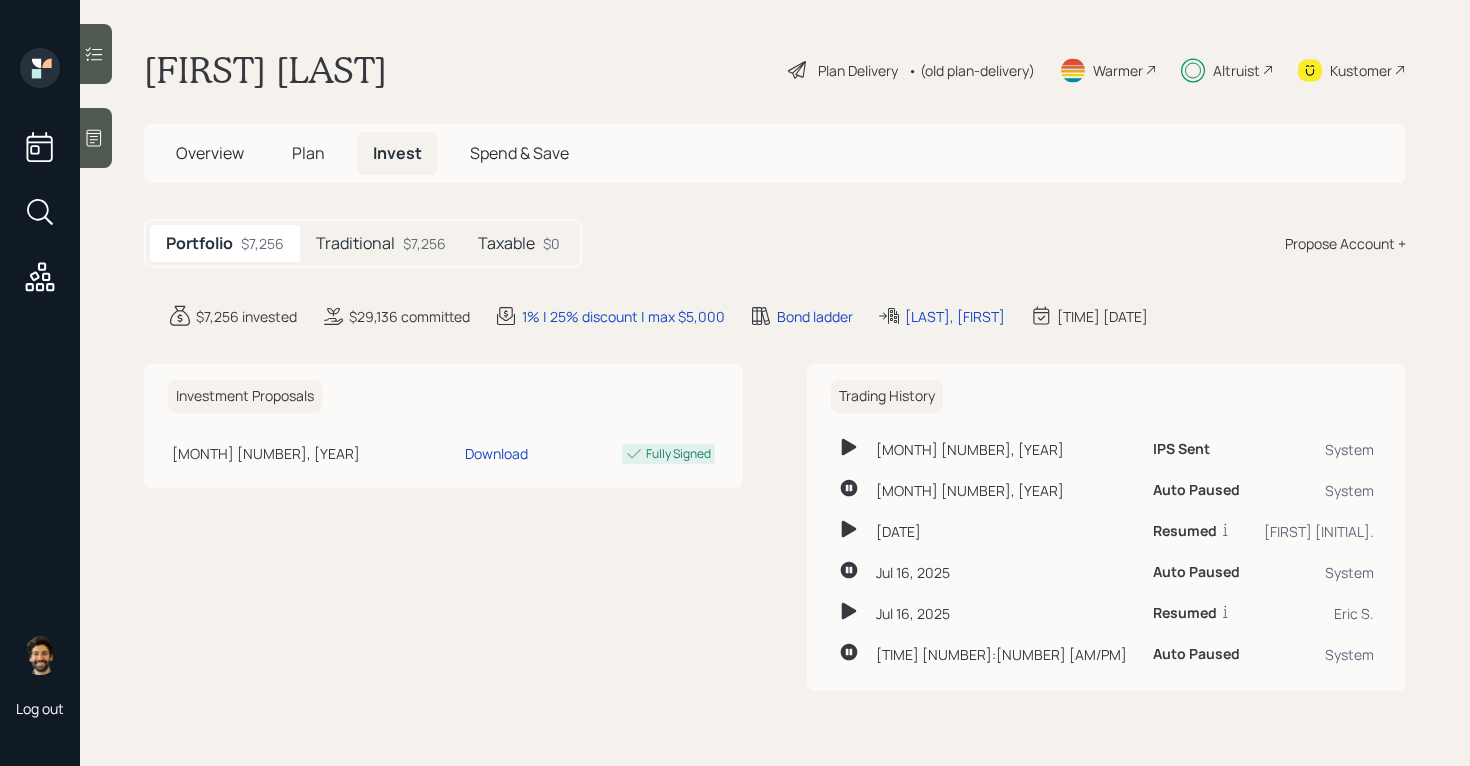 click on "Traditional" at bounding box center [355, 243] 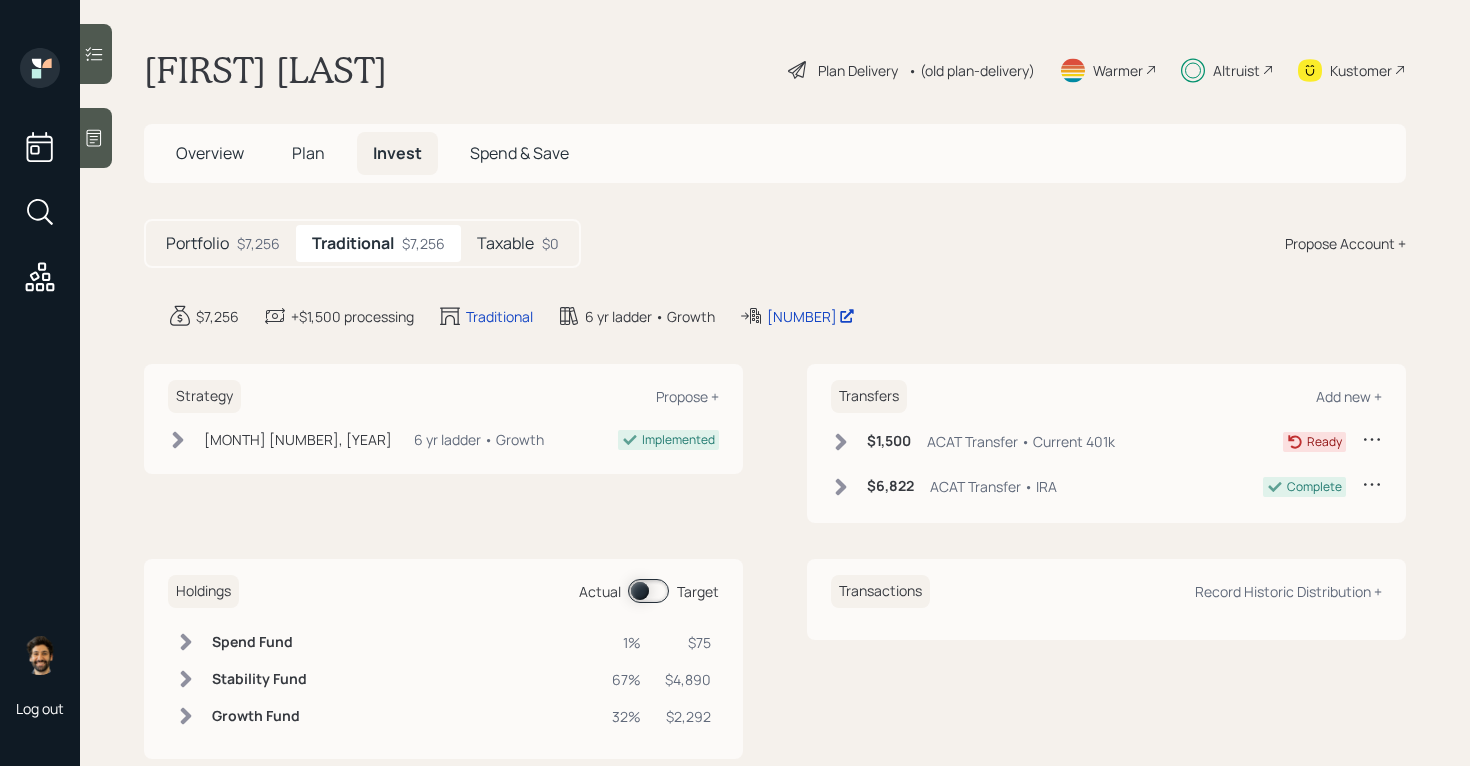click 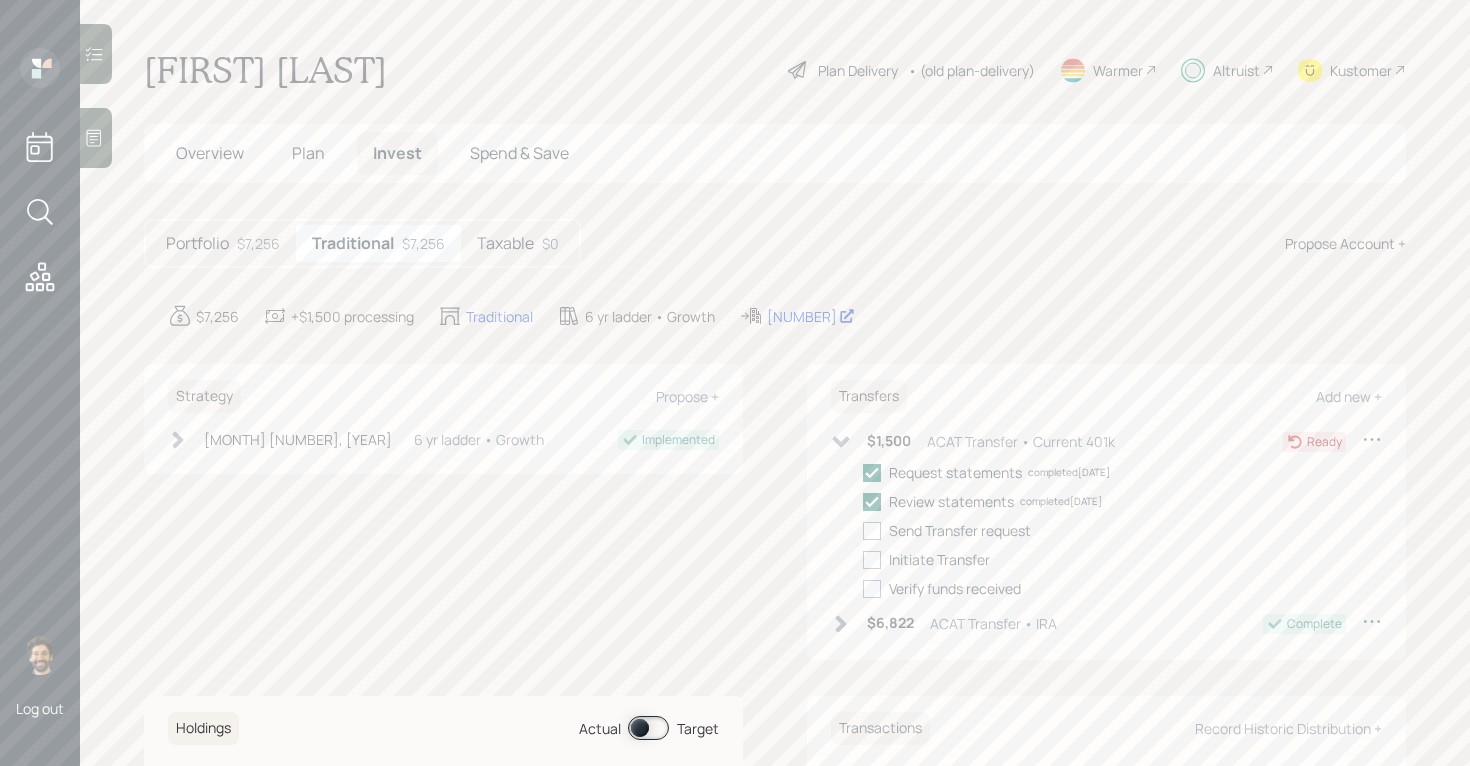 click on "Taxable" at bounding box center [505, 243] 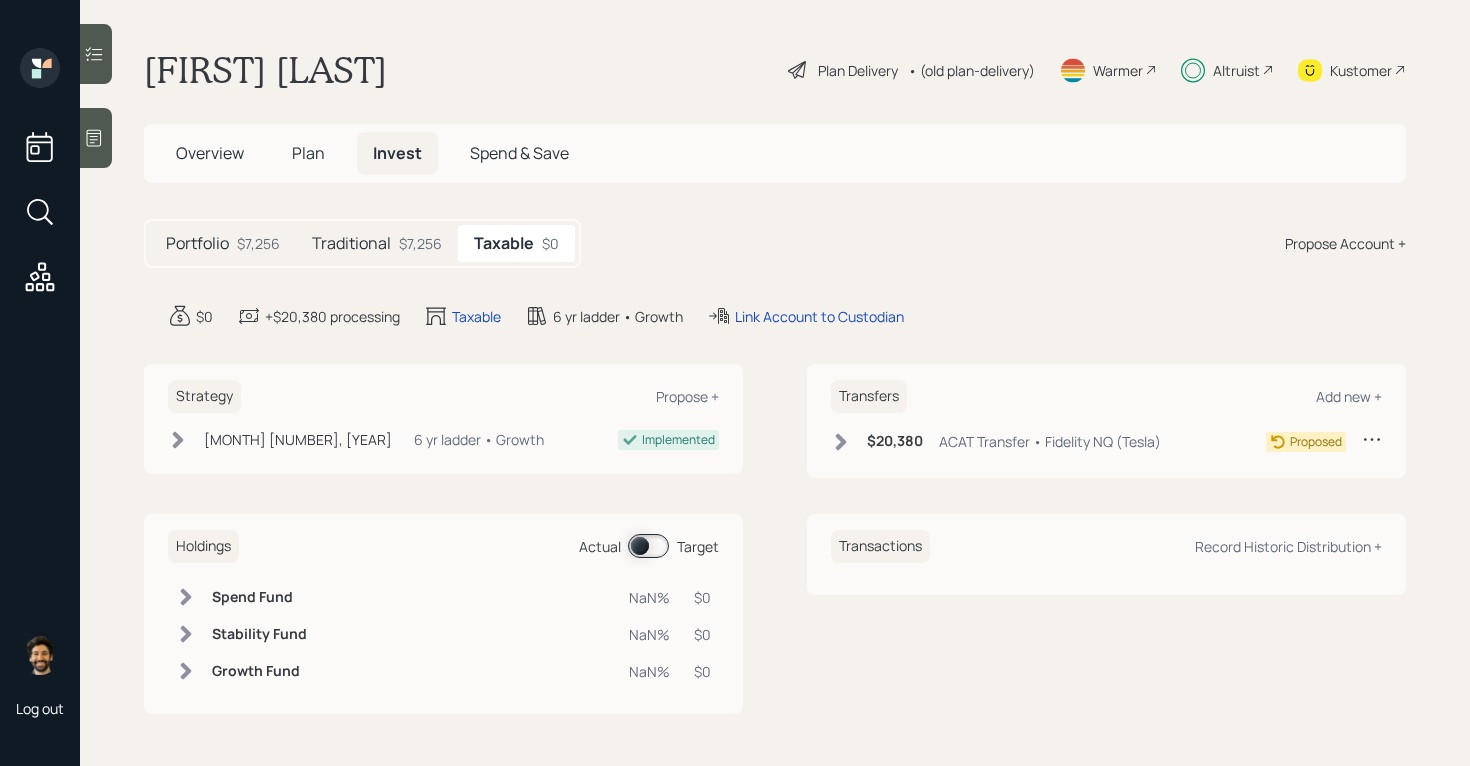 click on "[CURRENCY] [NUMBER] [TEXT] • [TEXT] ([TEXT])" at bounding box center [996, 441] 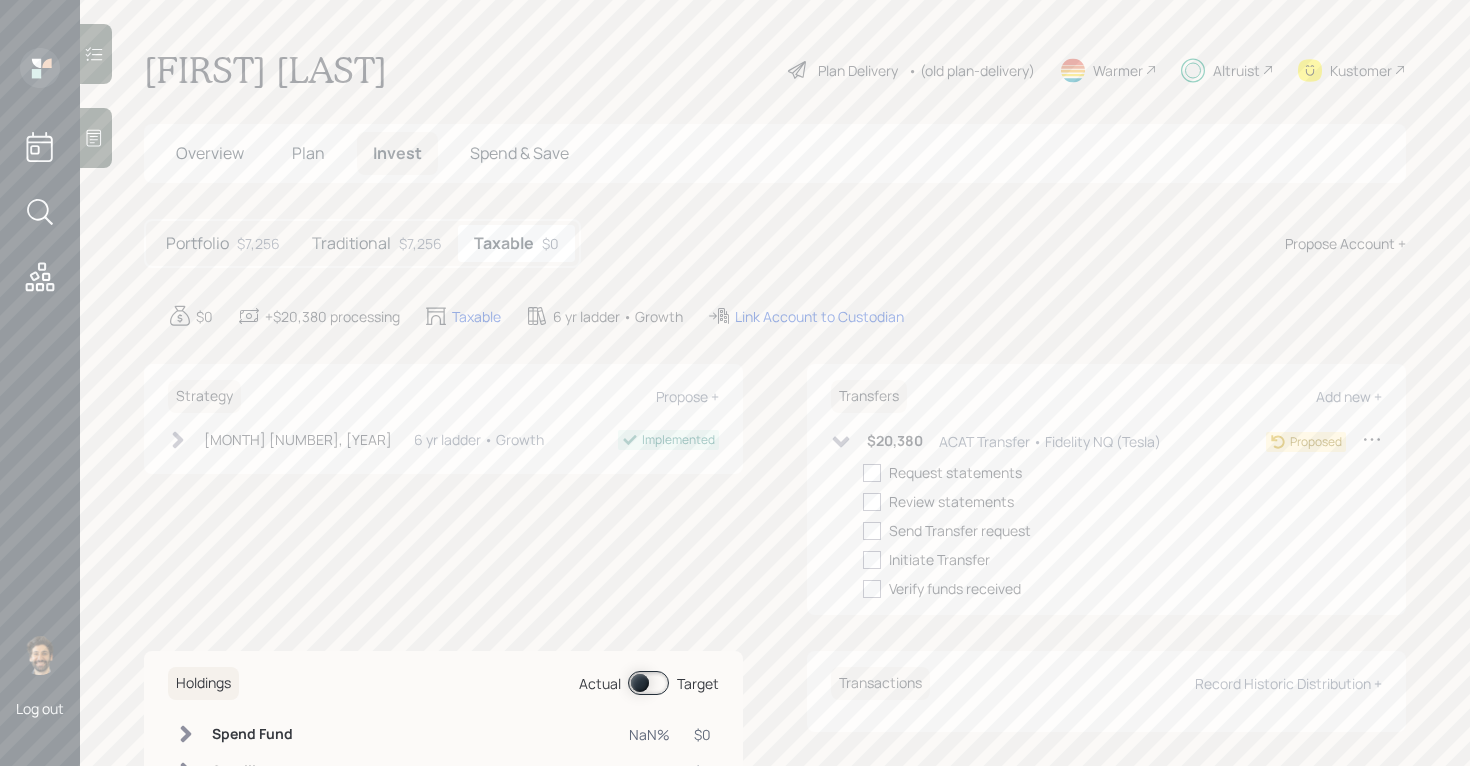 click on "Request statements Review statements Send Transfer request Initiate Transfer Verify funds received" at bounding box center [1122, 530] 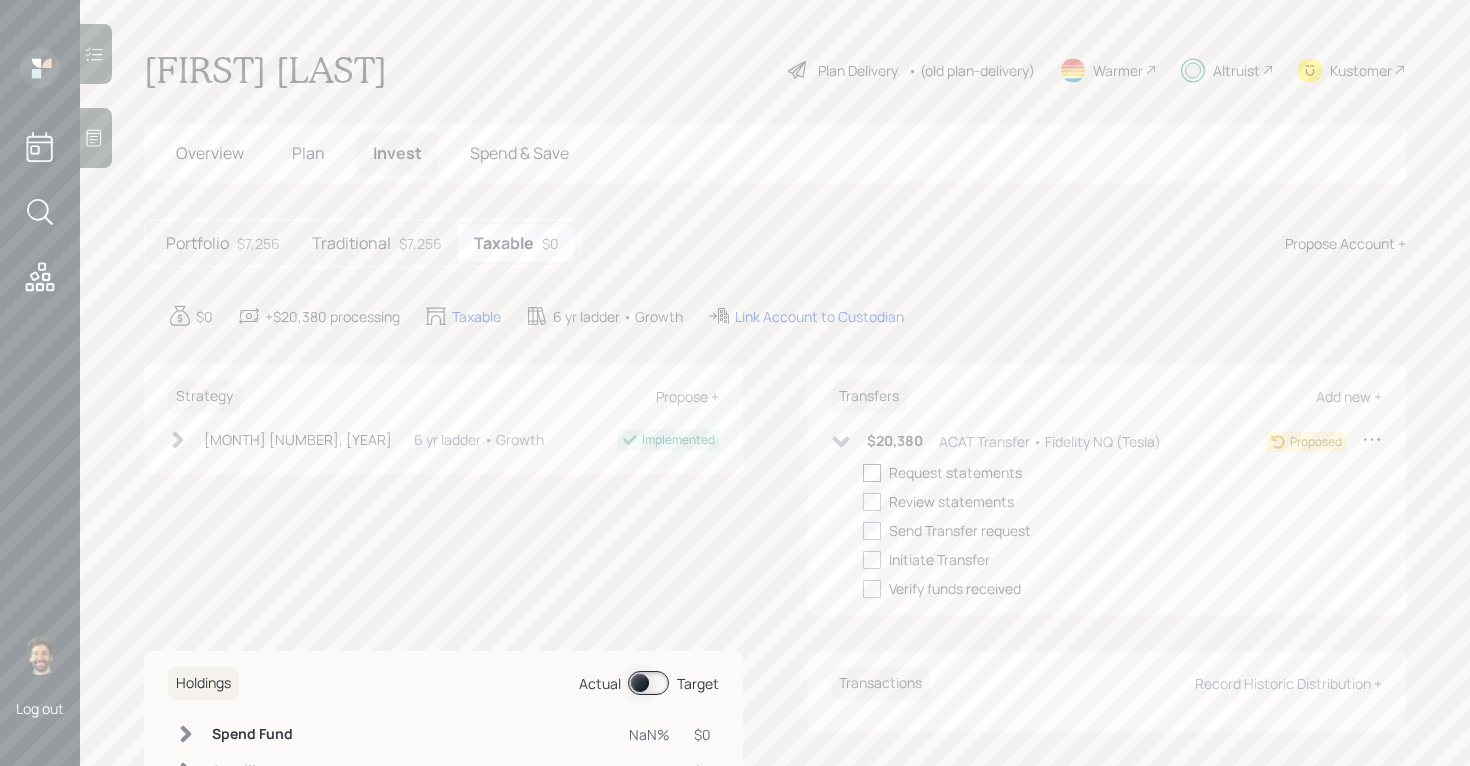 click at bounding box center (872, 473) 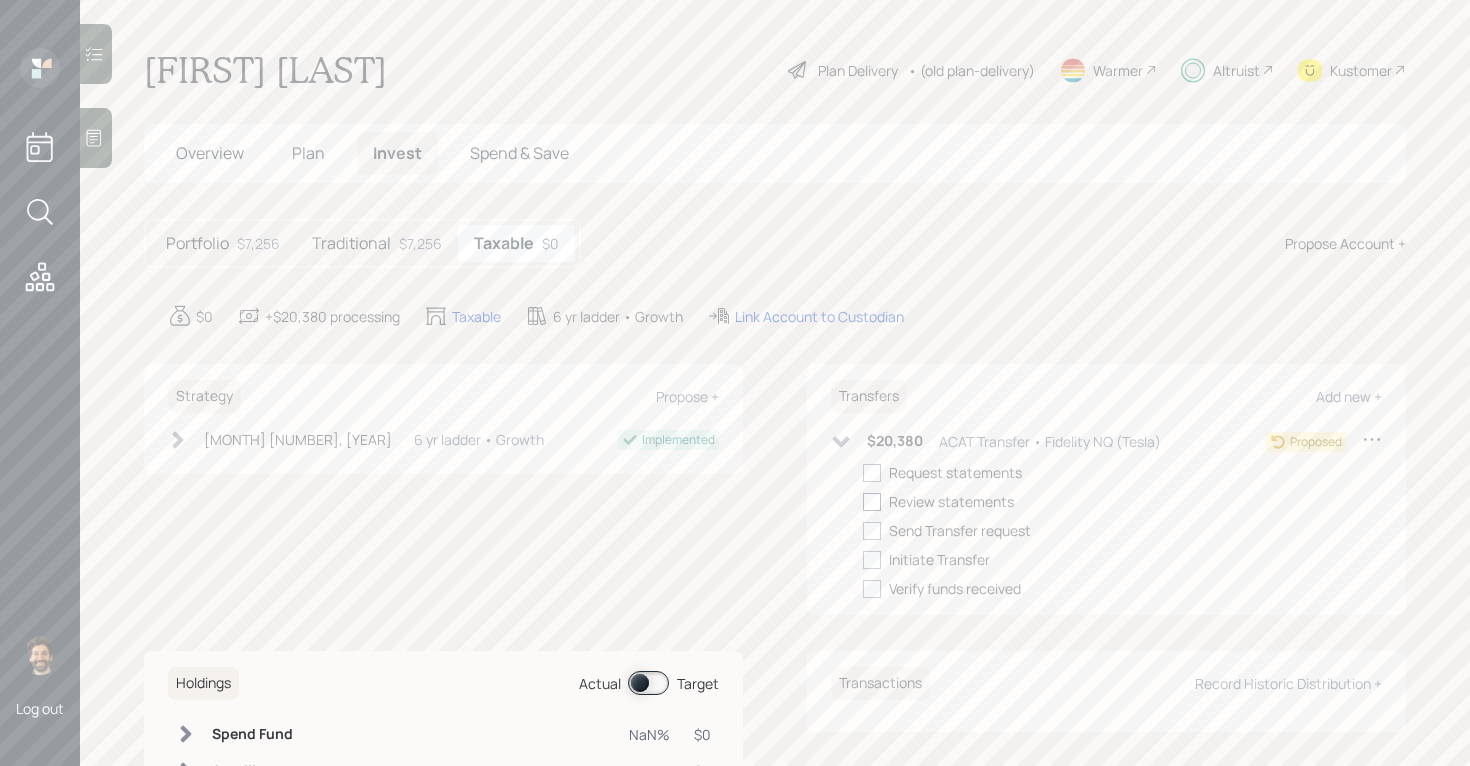 checkbox on "true" 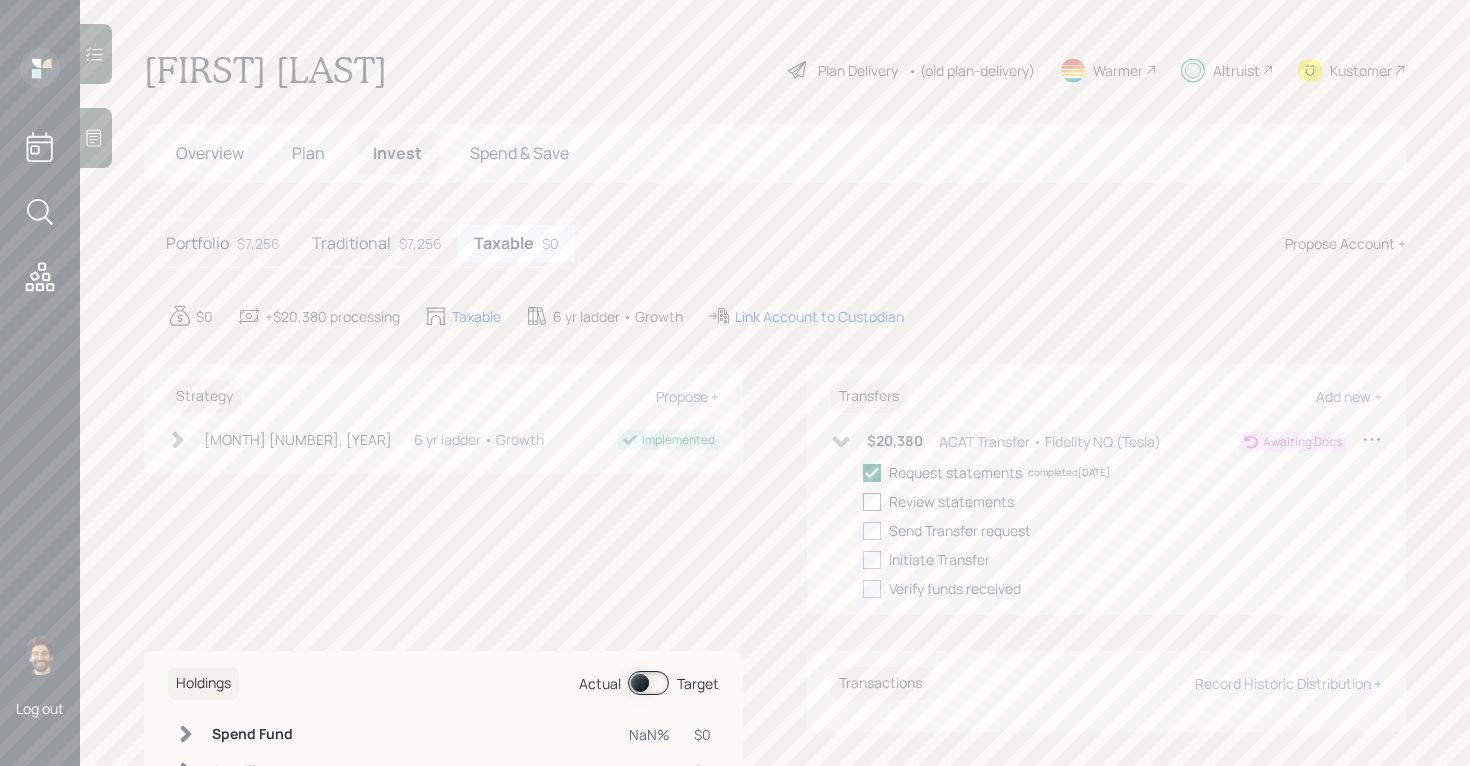 click at bounding box center [872, 502] 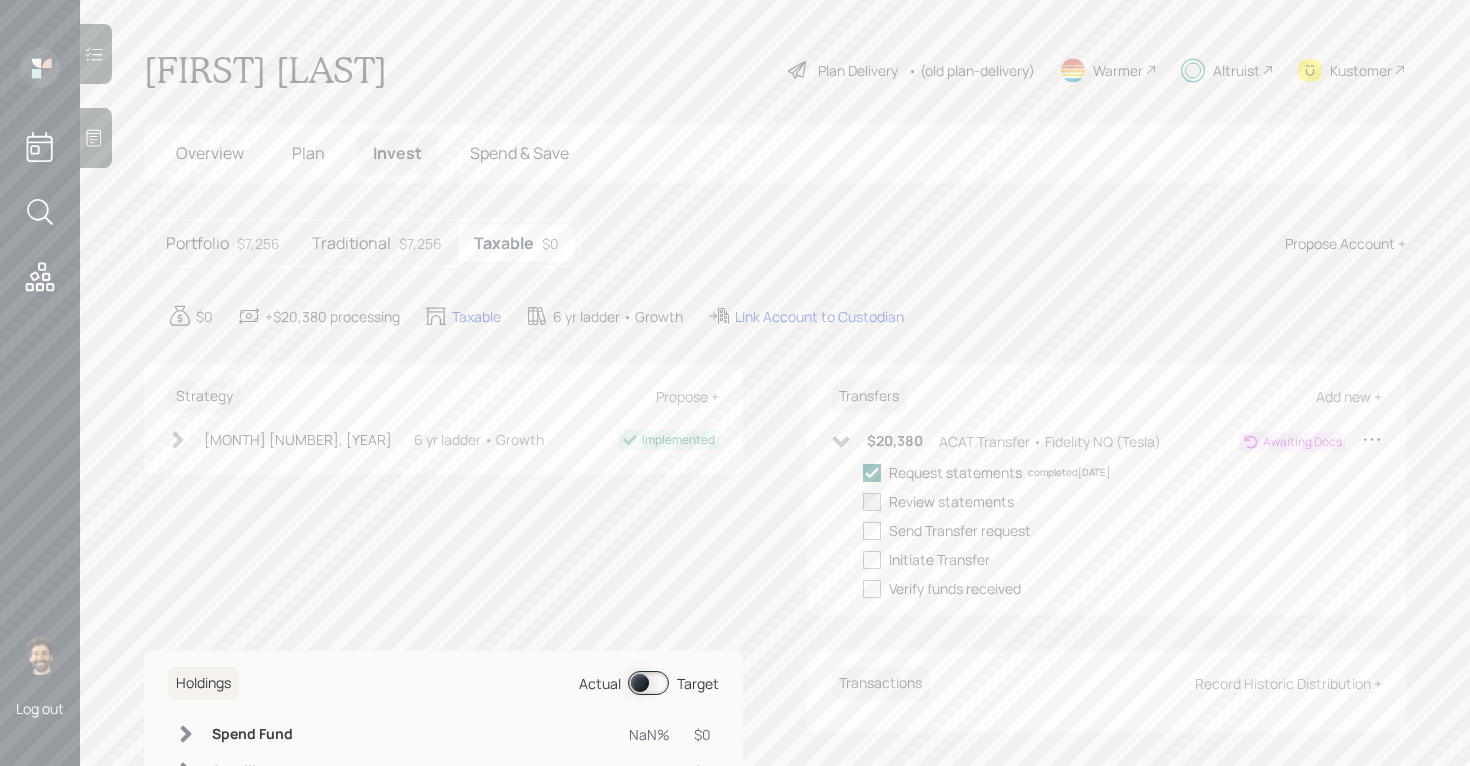 checkbox on "true" 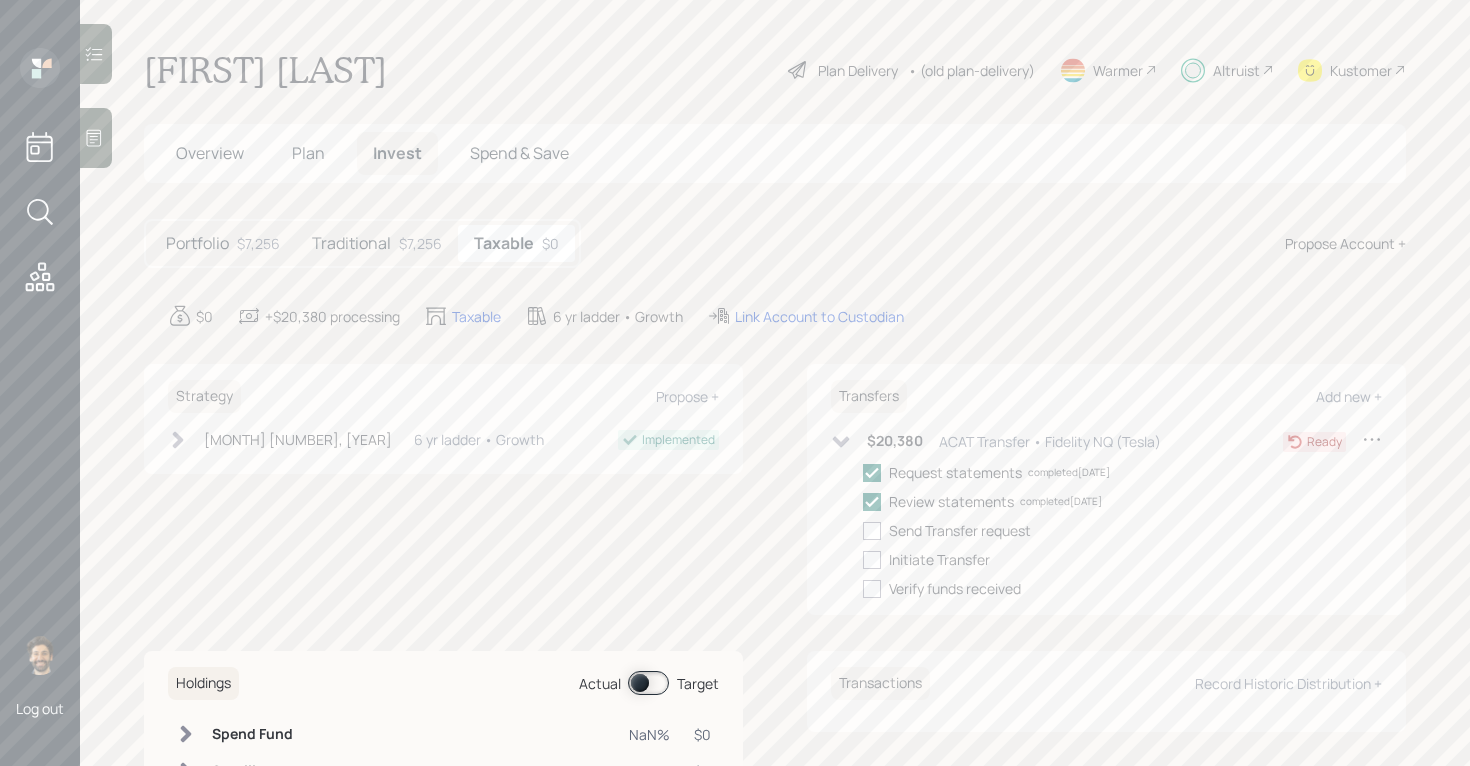 click on "[TEXT] [CURRENCY][NUMBER]" at bounding box center (377, 243) 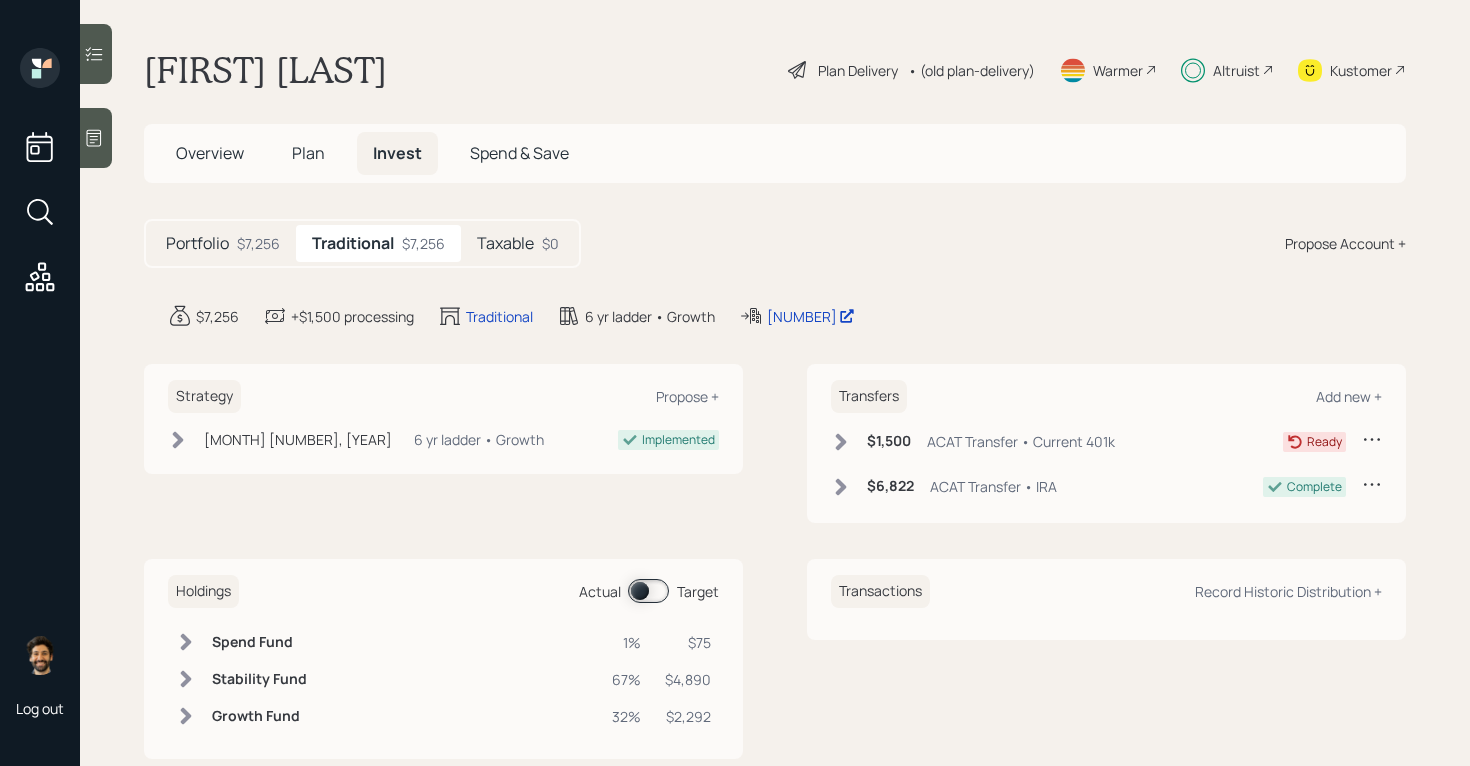 click on "Taxable" at bounding box center [505, 243] 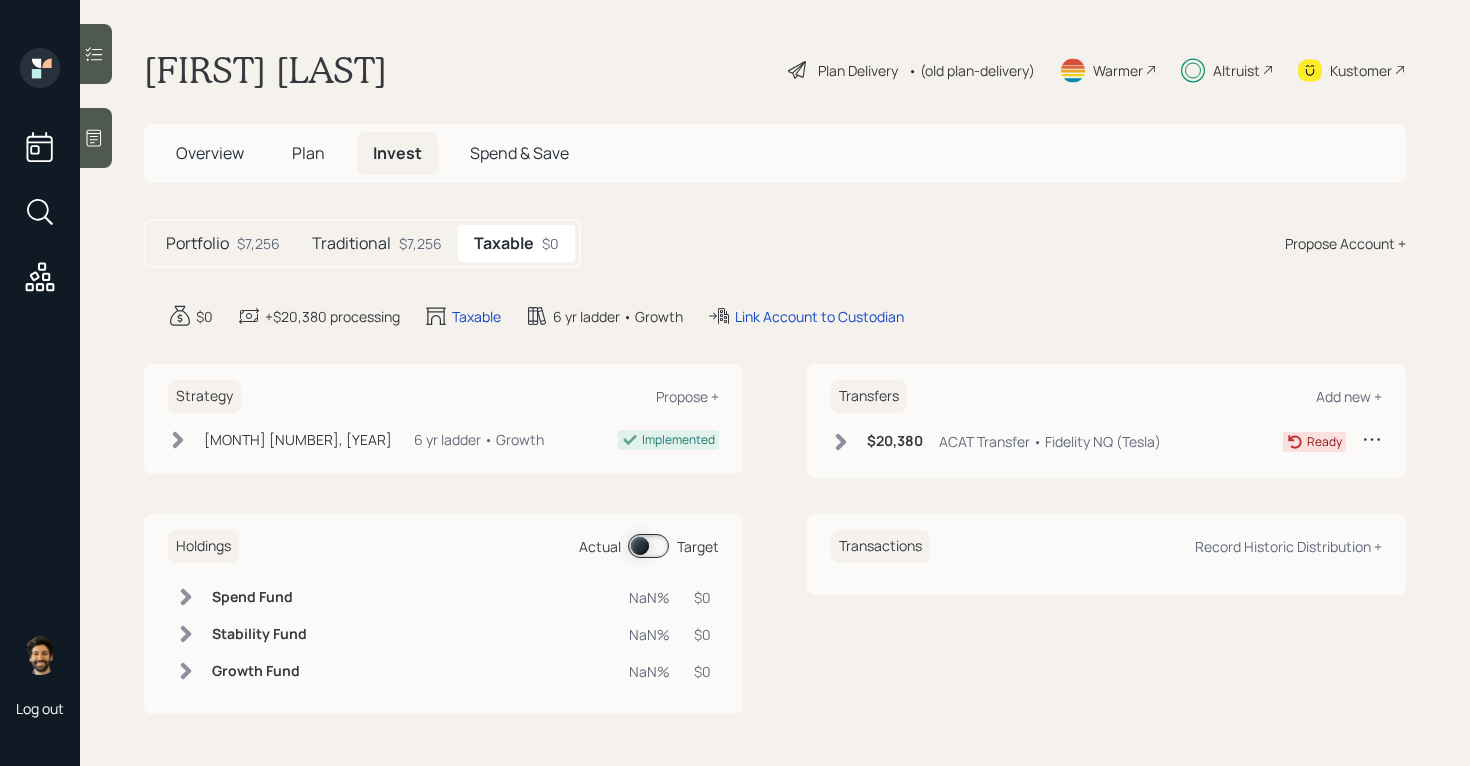 click on "$7,256" at bounding box center [420, 243] 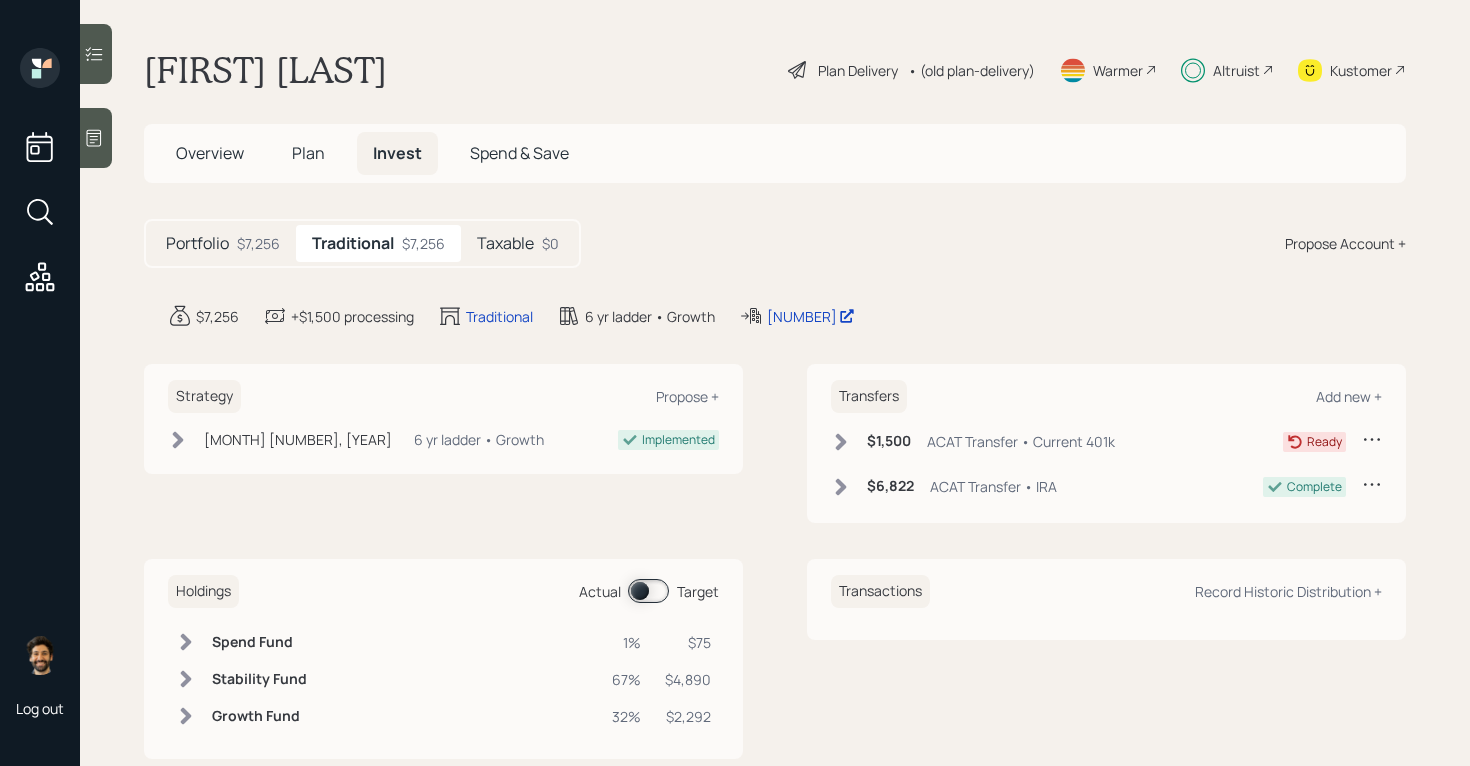 click on "Taxable" at bounding box center (505, 243) 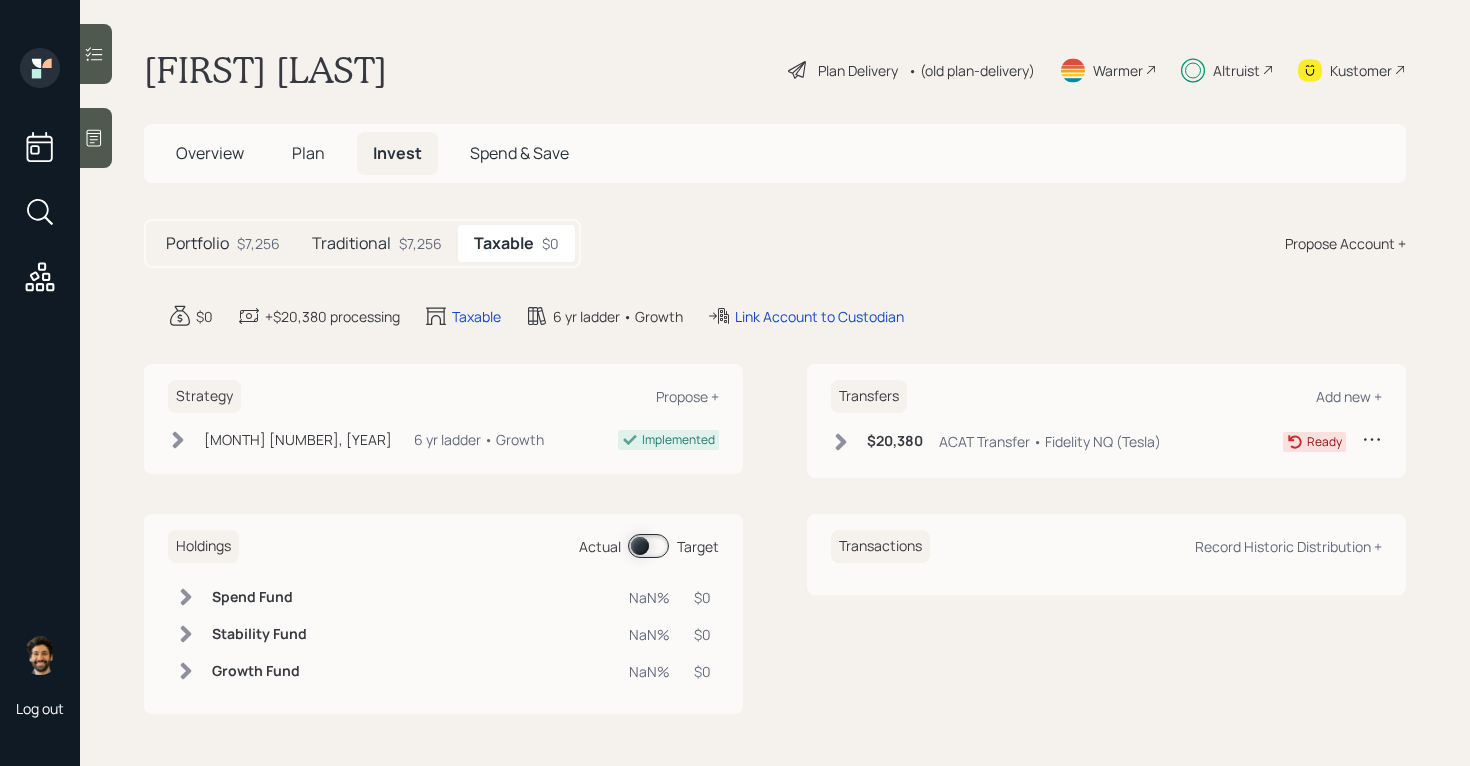 click on "Traditional" at bounding box center (351, 243) 